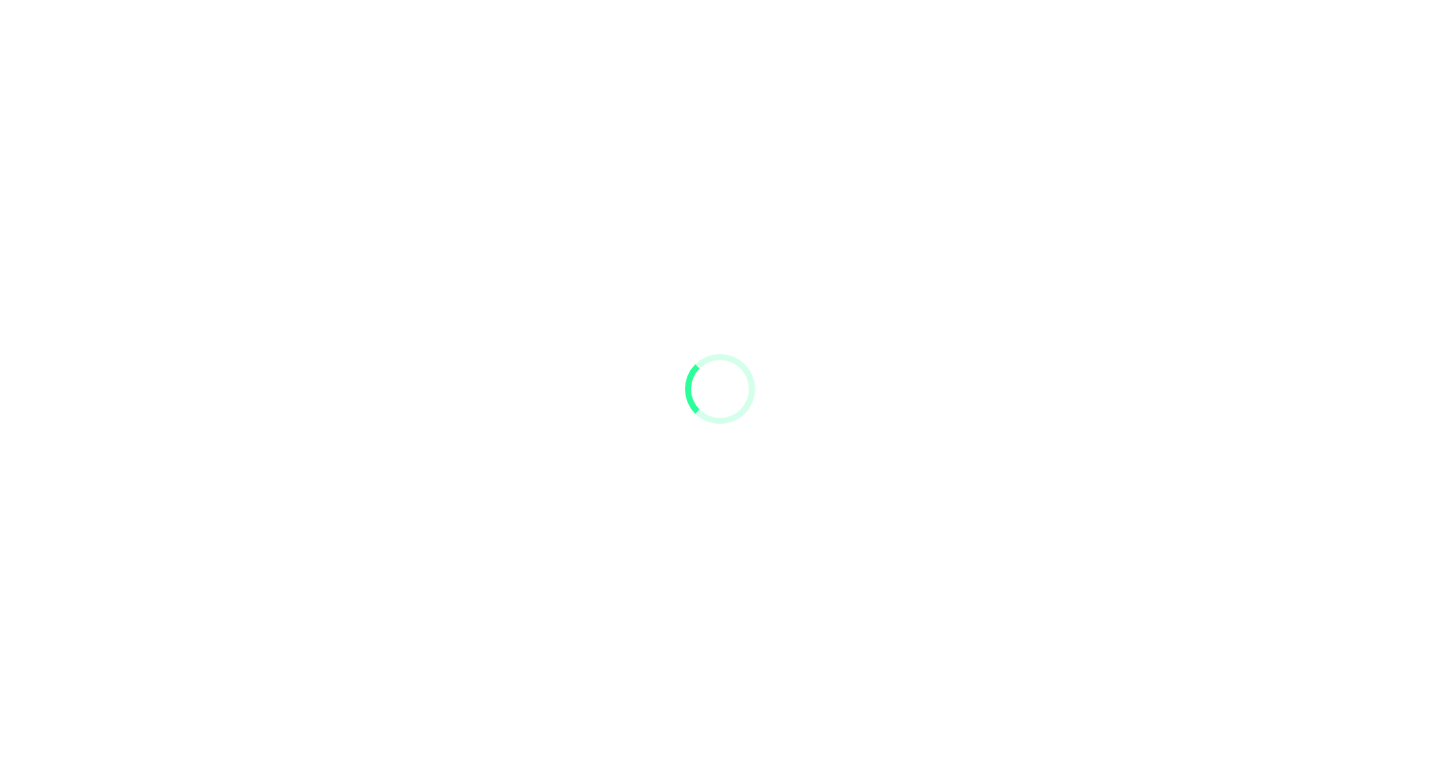 scroll, scrollTop: 0, scrollLeft: 0, axis: both 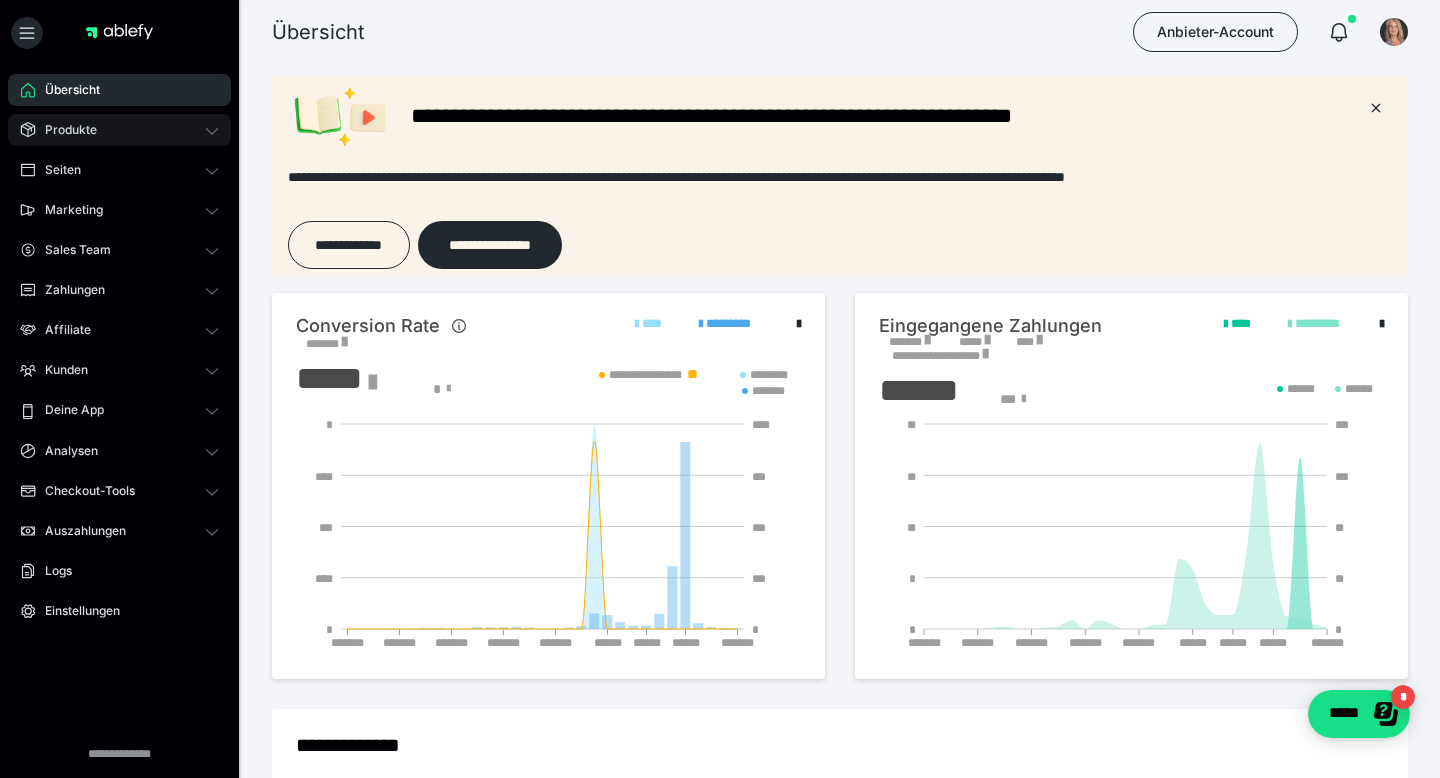 click on "Produkte" at bounding box center [64, 130] 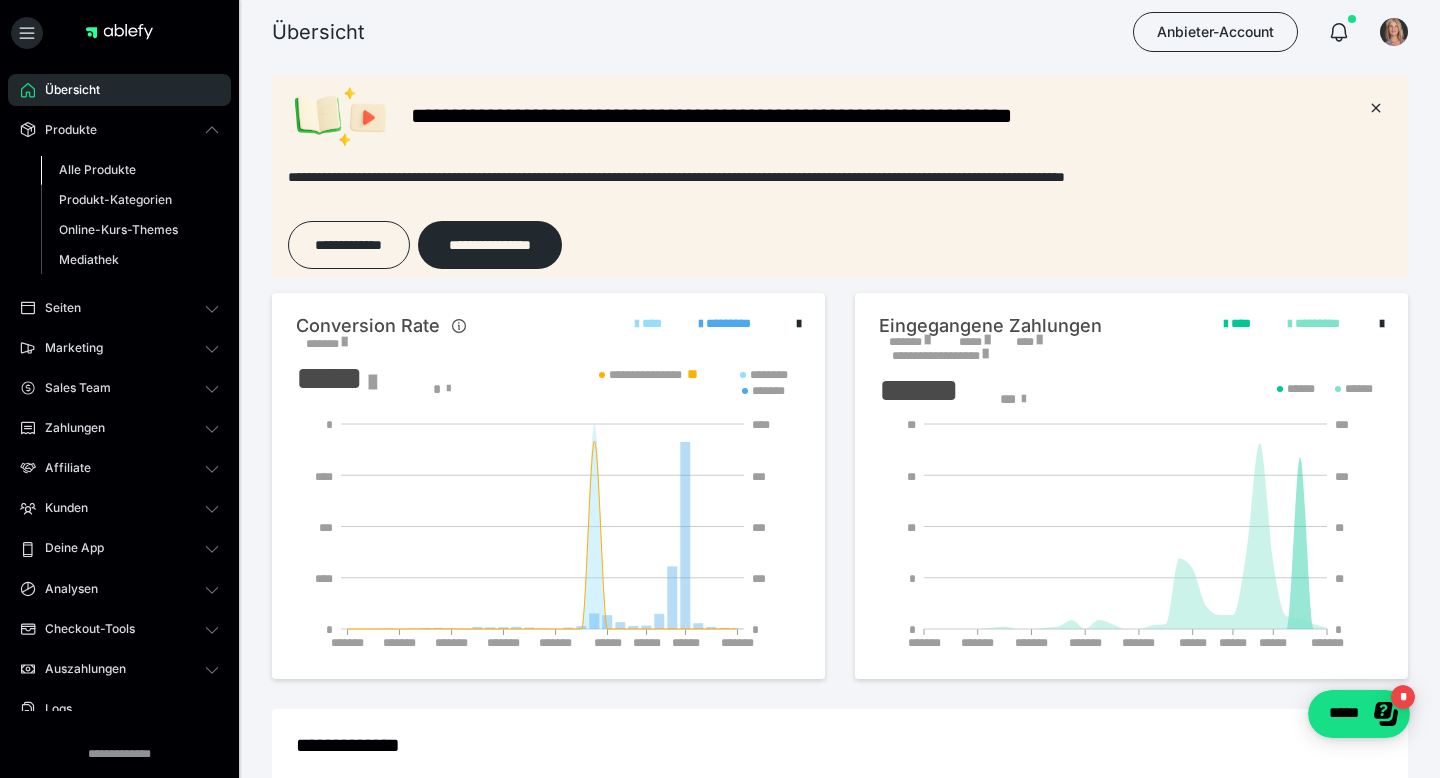 click on "Alle Produkte" at bounding box center [97, 169] 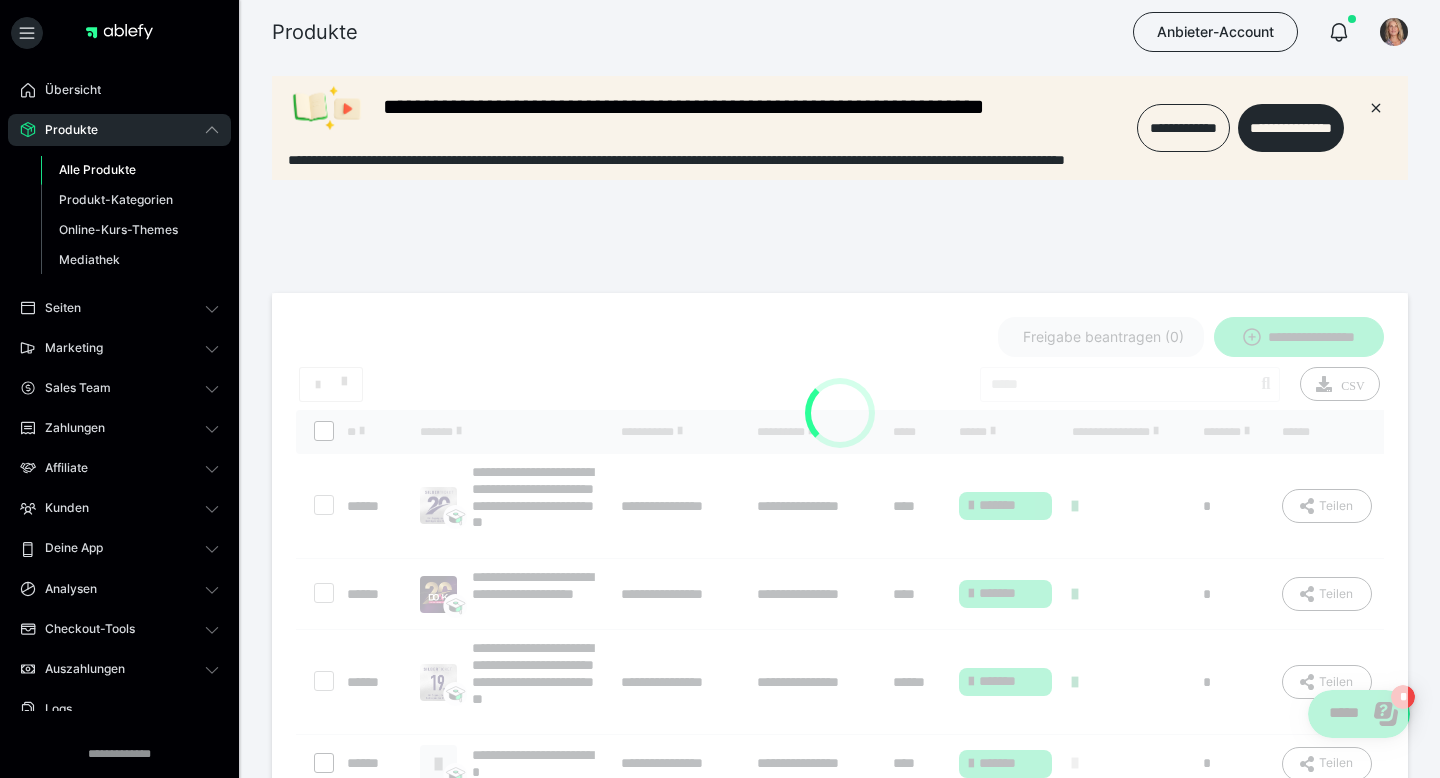 scroll, scrollTop: 0, scrollLeft: 0, axis: both 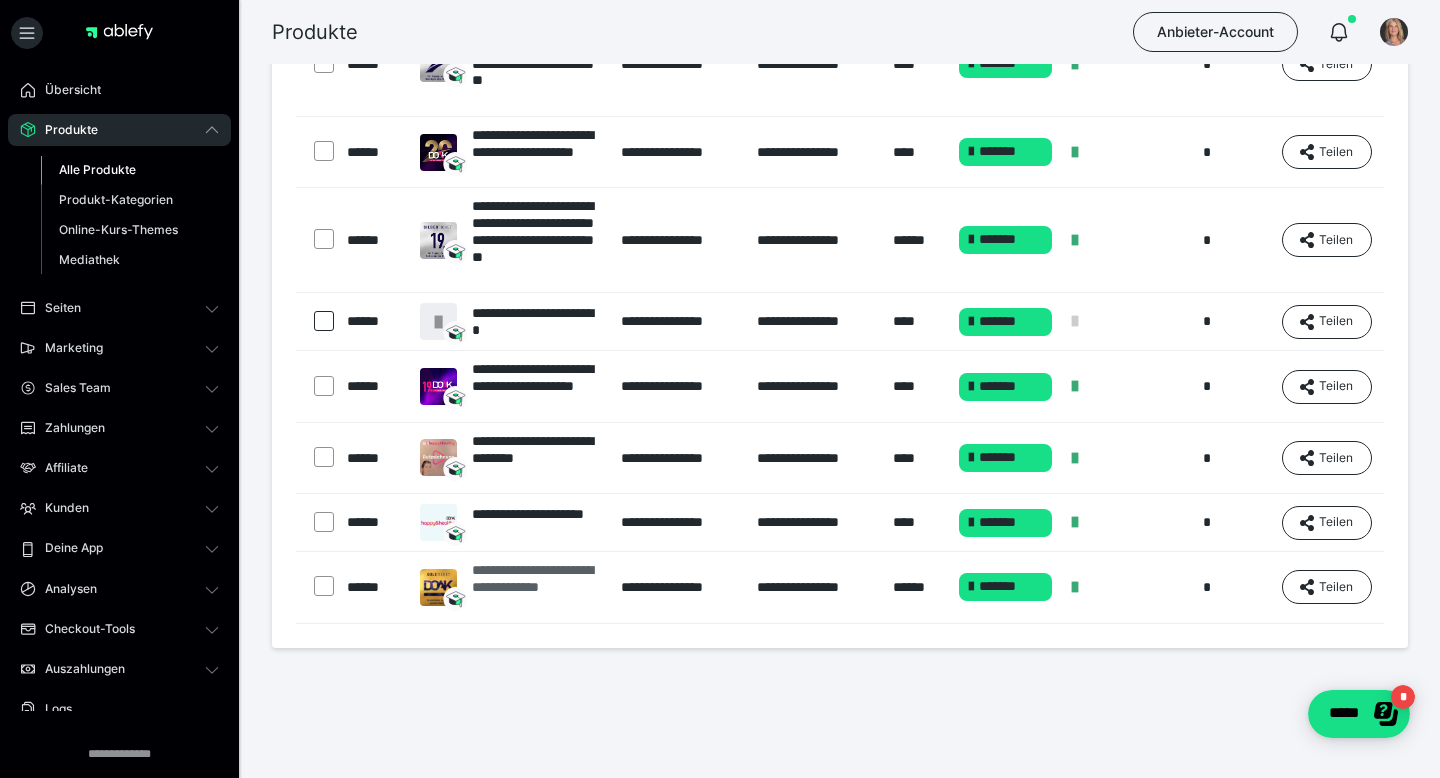 click on "**********" at bounding box center [536, 587] 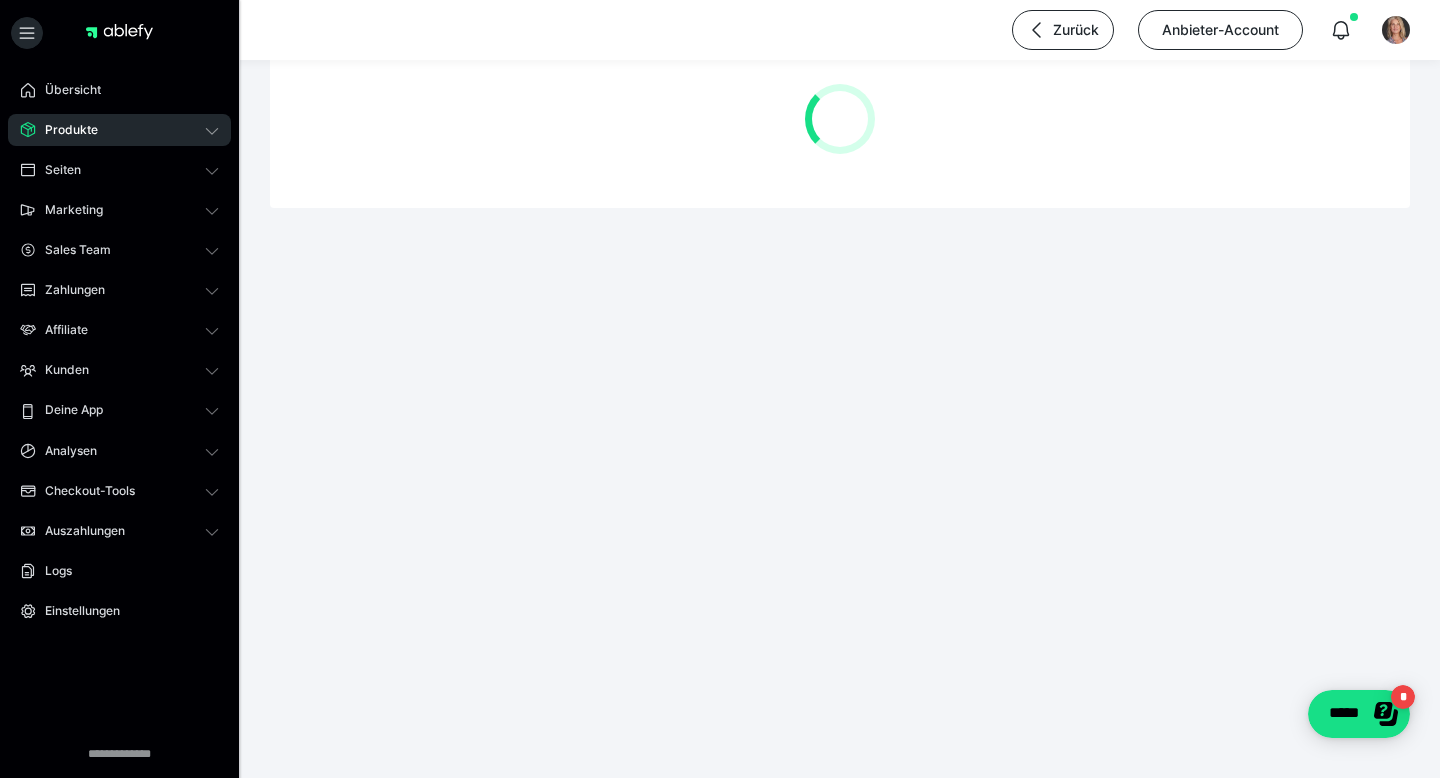 scroll, scrollTop: 0, scrollLeft: 0, axis: both 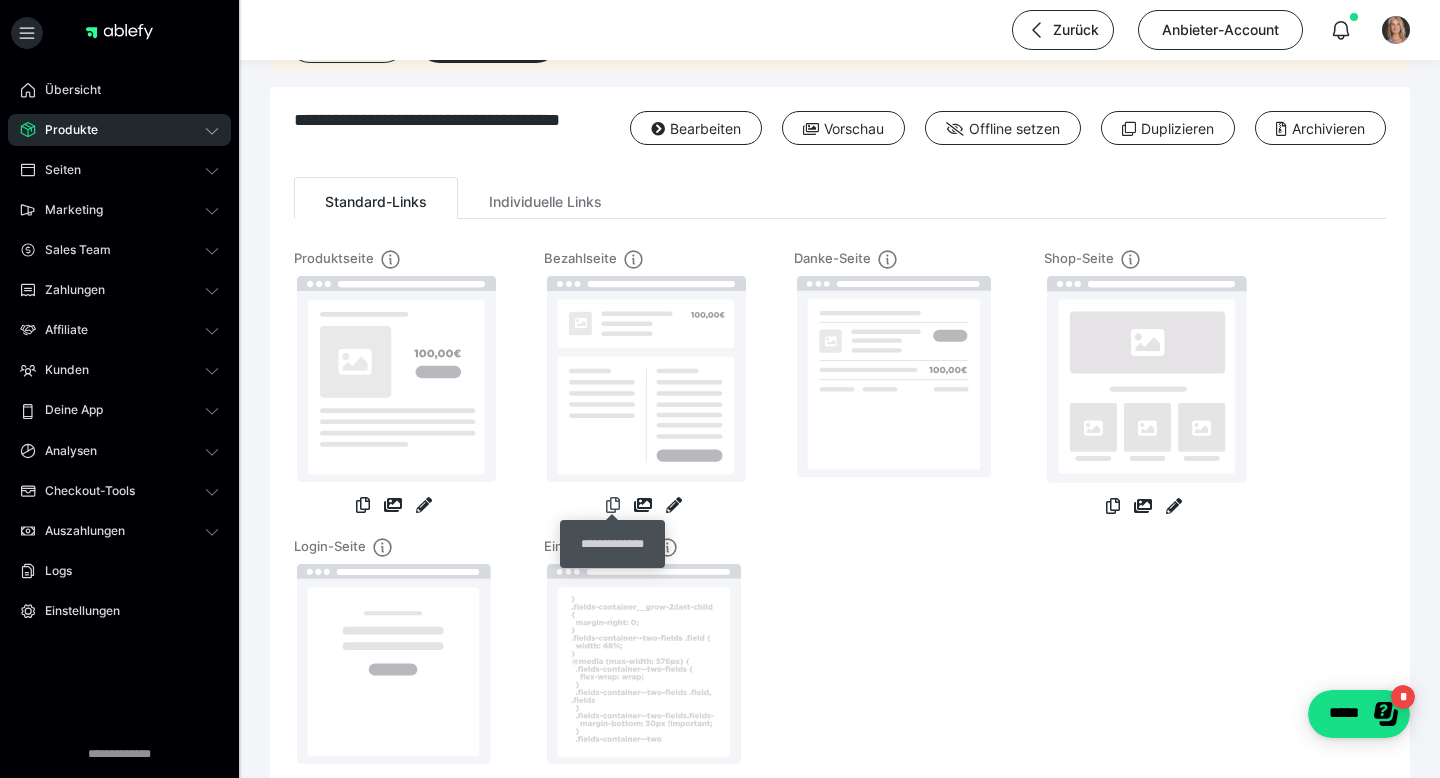 click at bounding box center [613, 505] 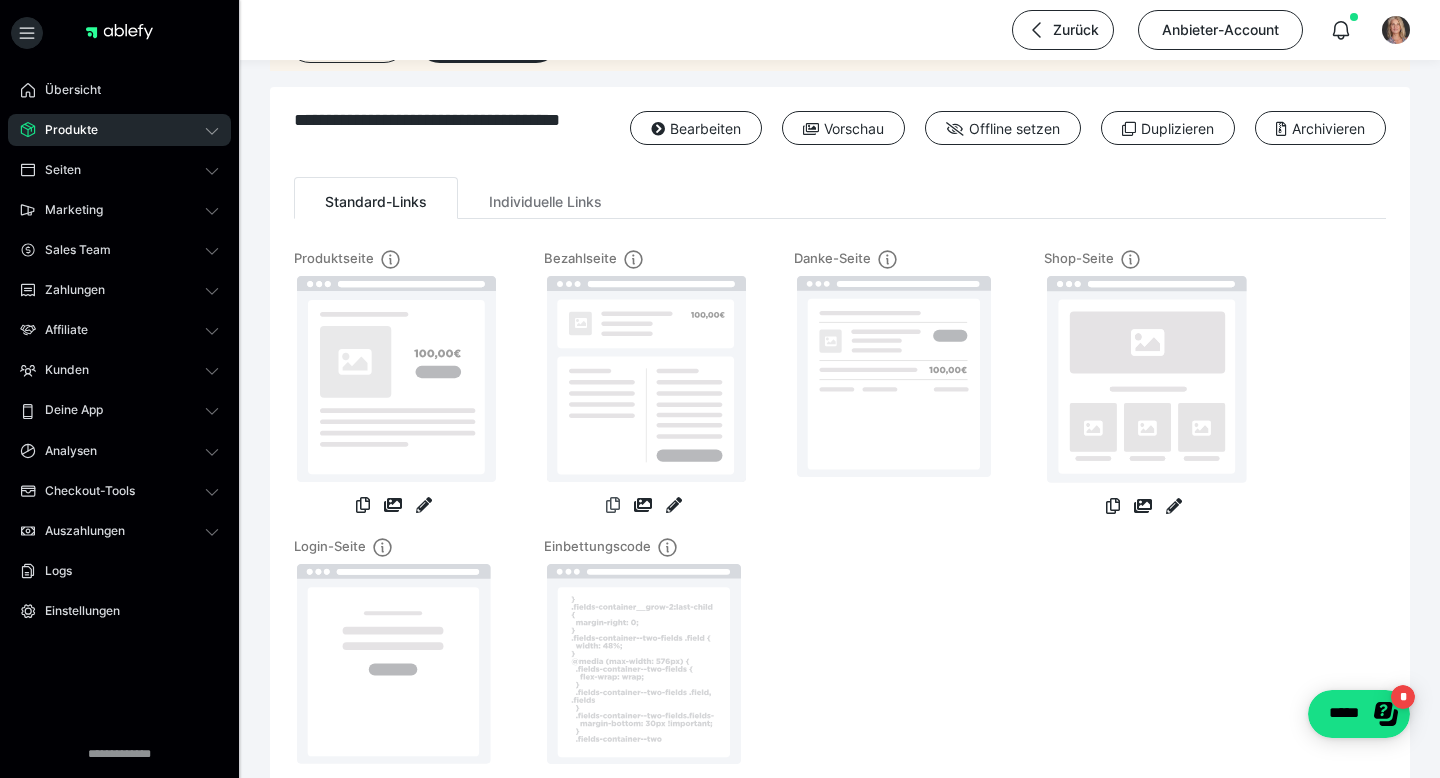 click at bounding box center [613, 505] 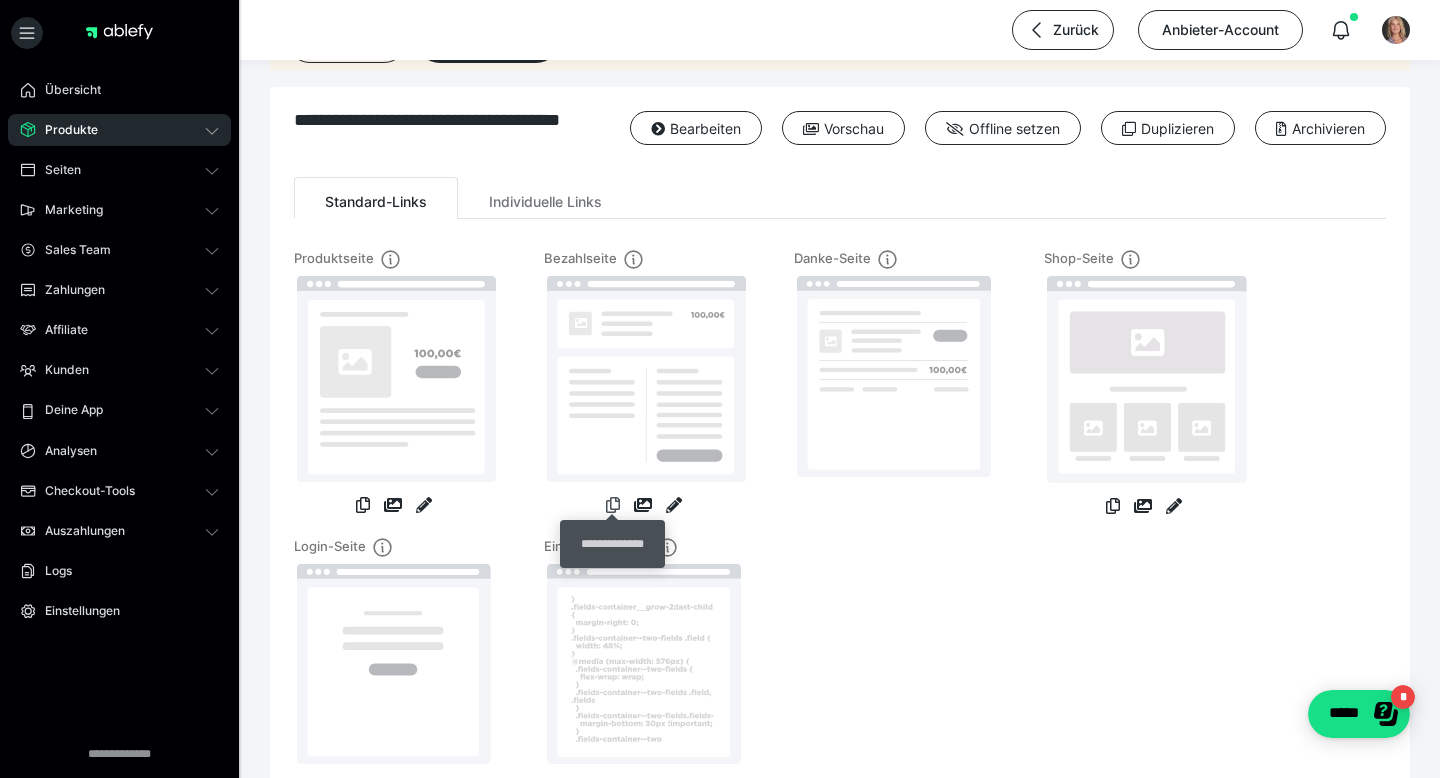 click at bounding box center [613, 505] 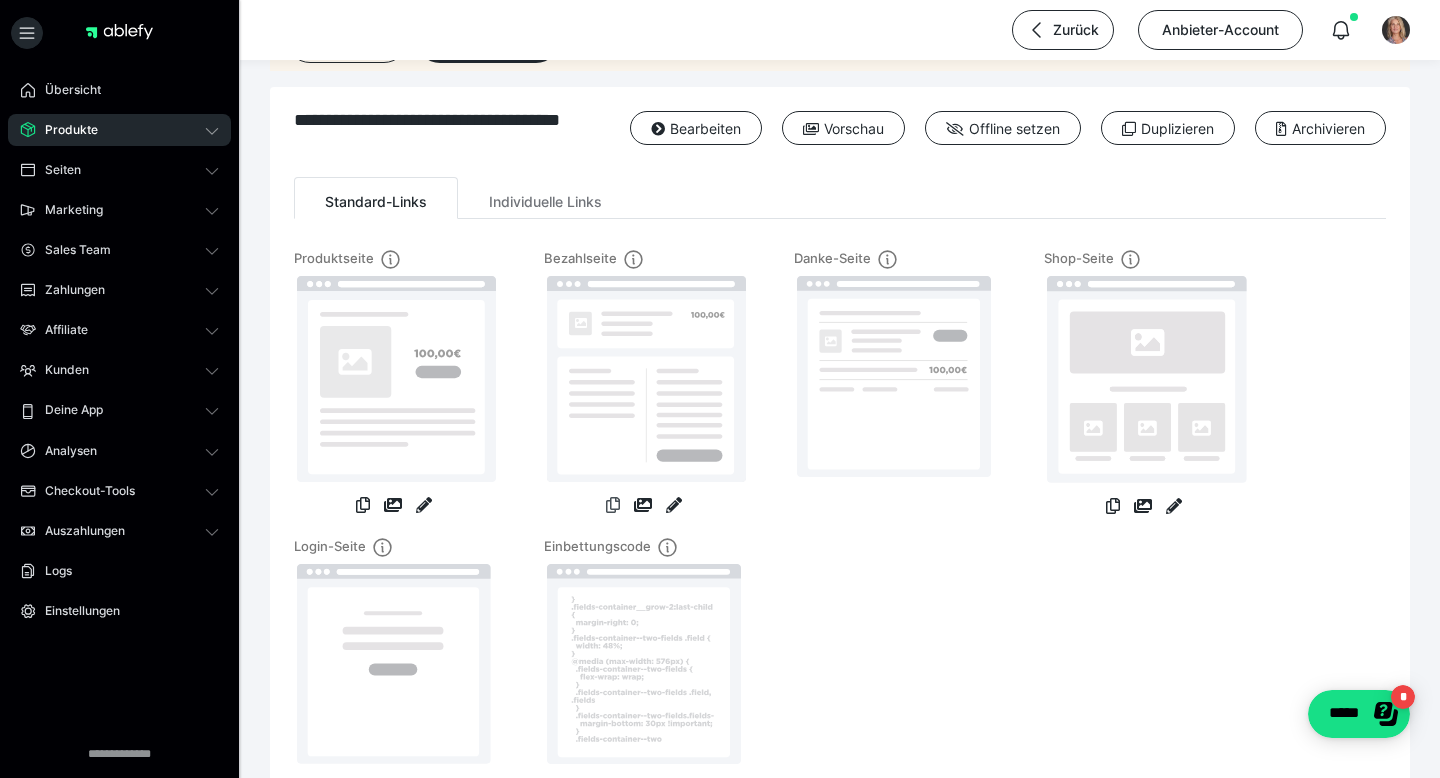 click at bounding box center (613, 505) 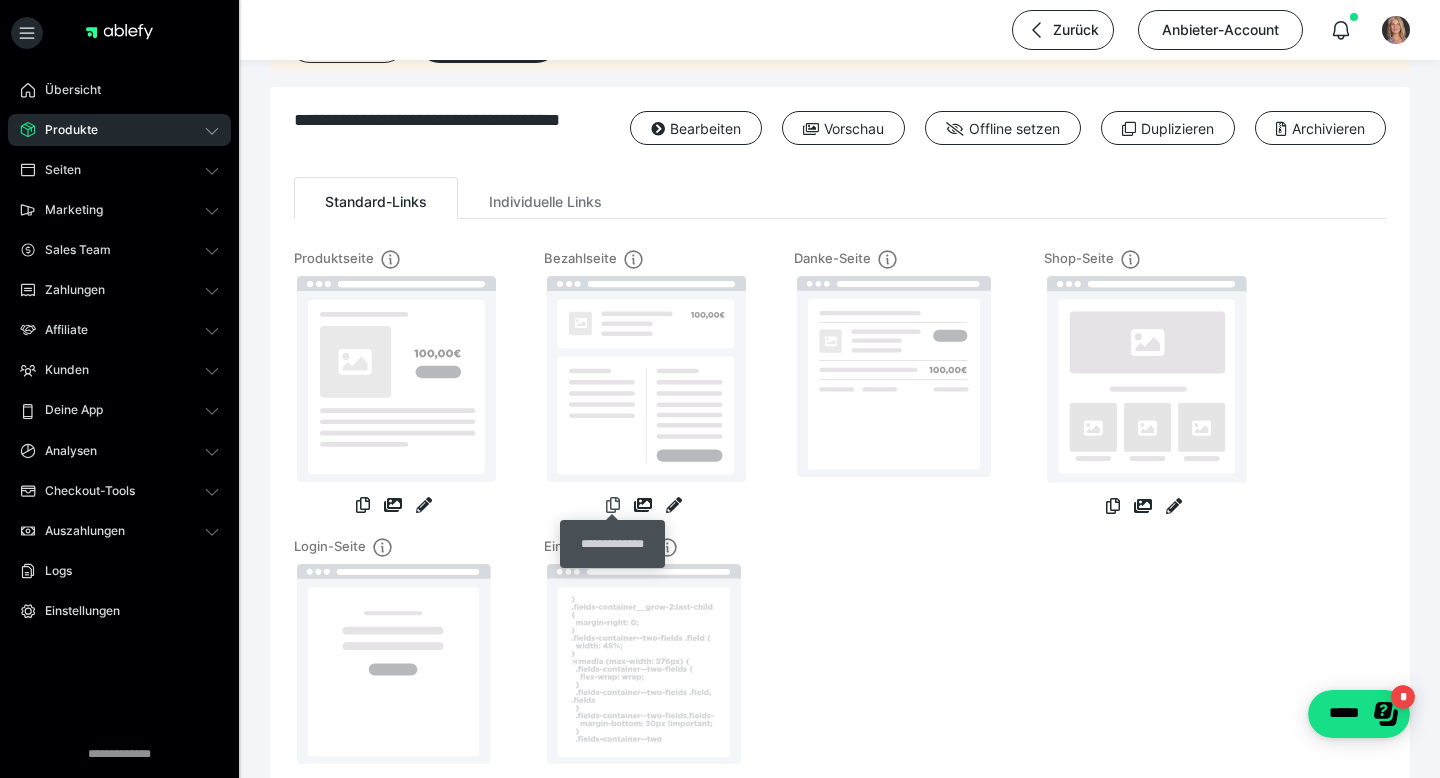 click at bounding box center (613, 505) 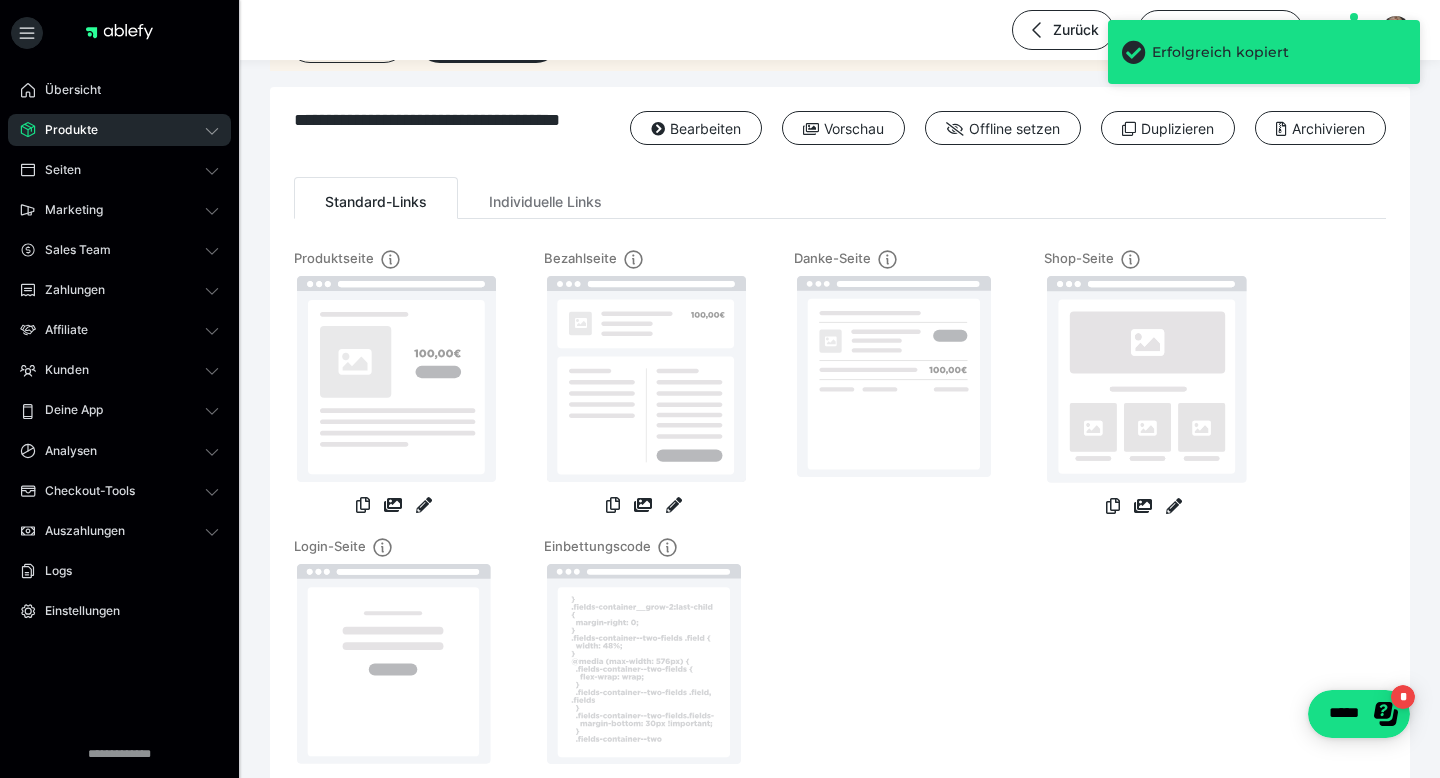 click on "Produkte" at bounding box center [64, 130] 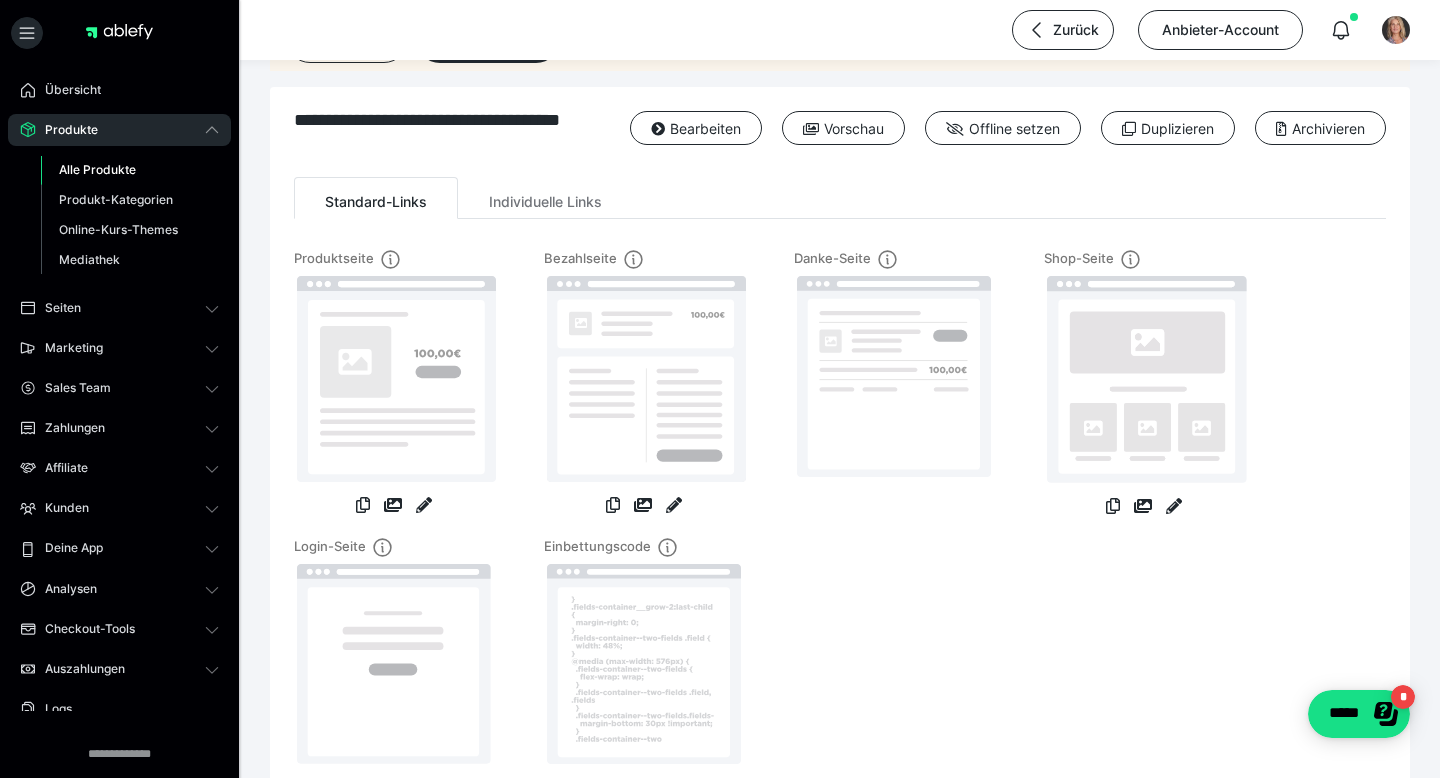 click on "Alle Produkte" at bounding box center [97, 169] 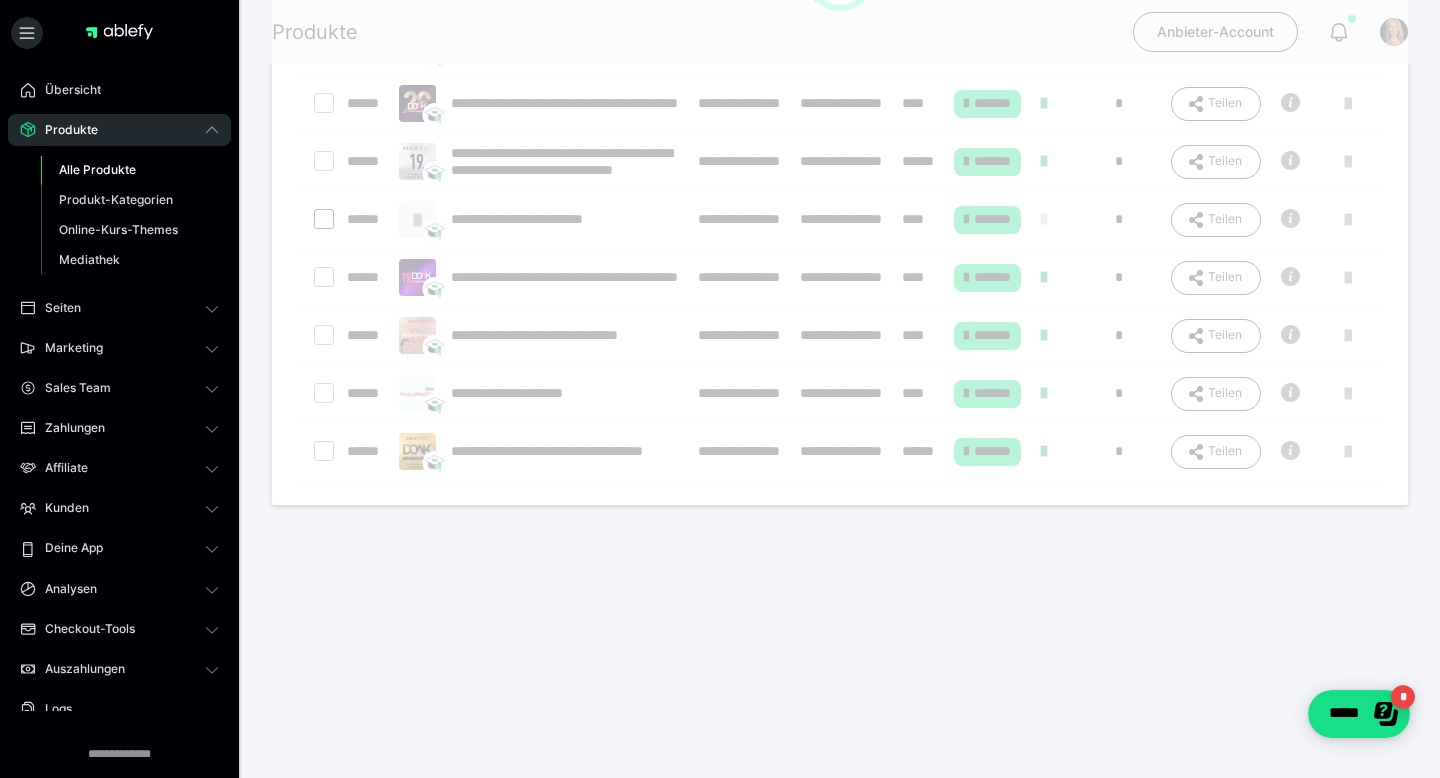 scroll, scrollTop: 0, scrollLeft: 0, axis: both 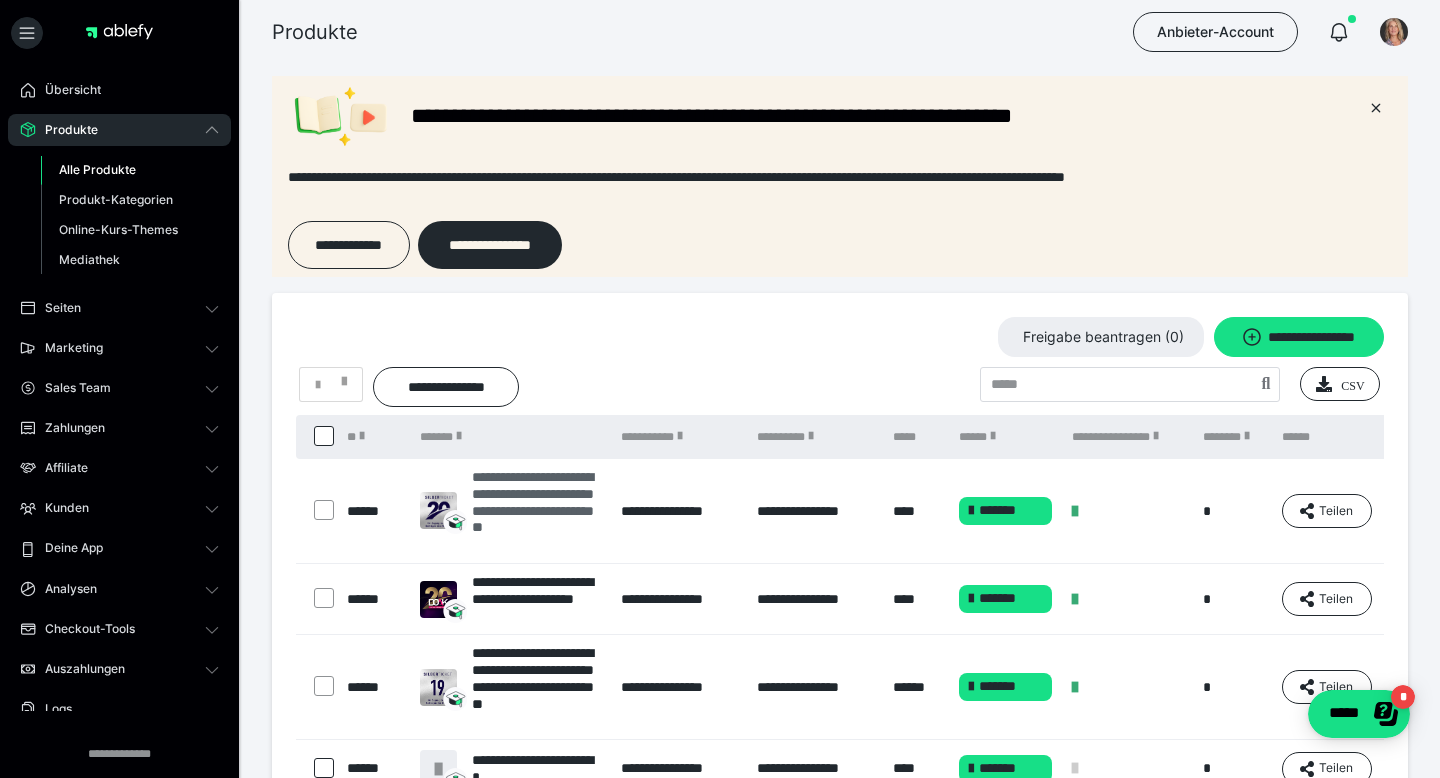 click on "**********" at bounding box center [536, 511] 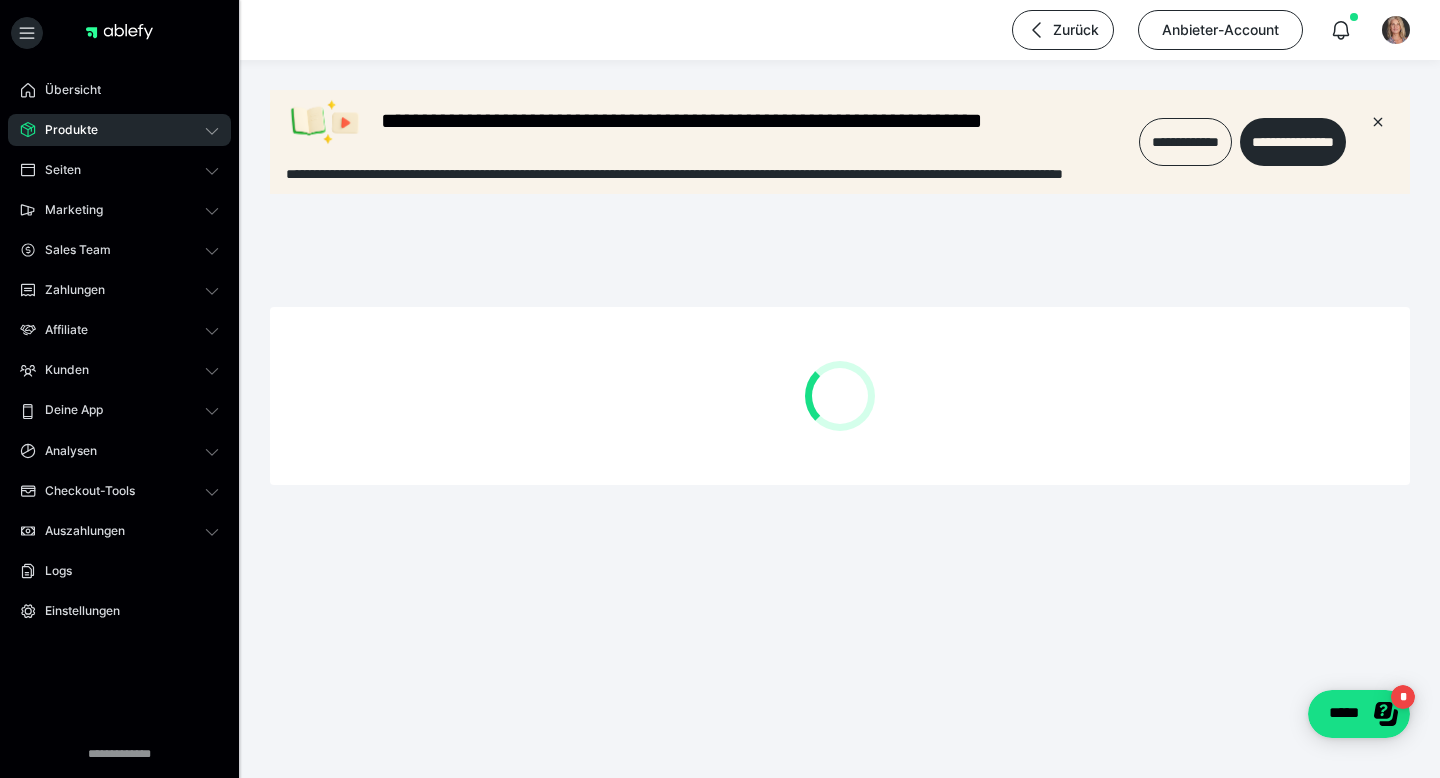 scroll, scrollTop: 0, scrollLeft: 0, axis: both 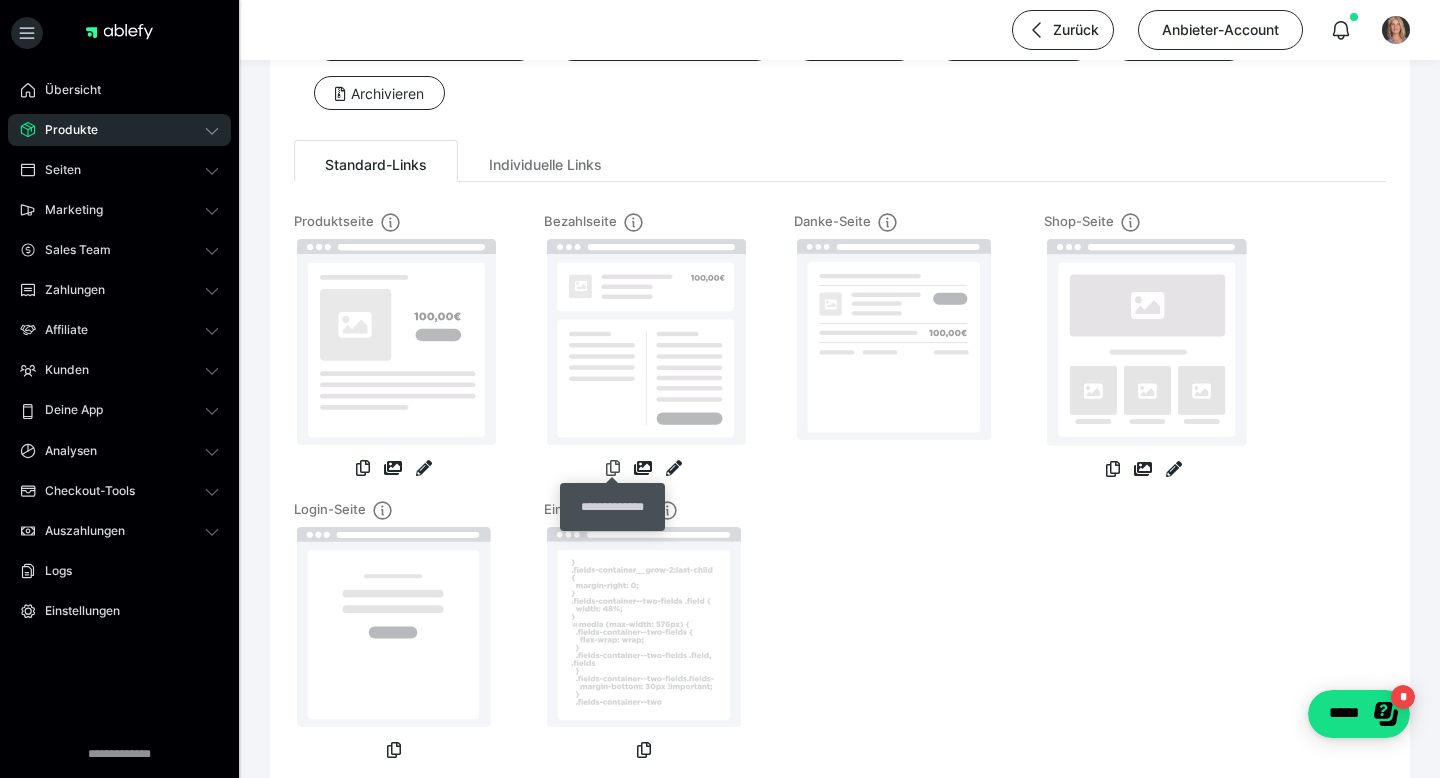 click at bounding box center (613, 468) 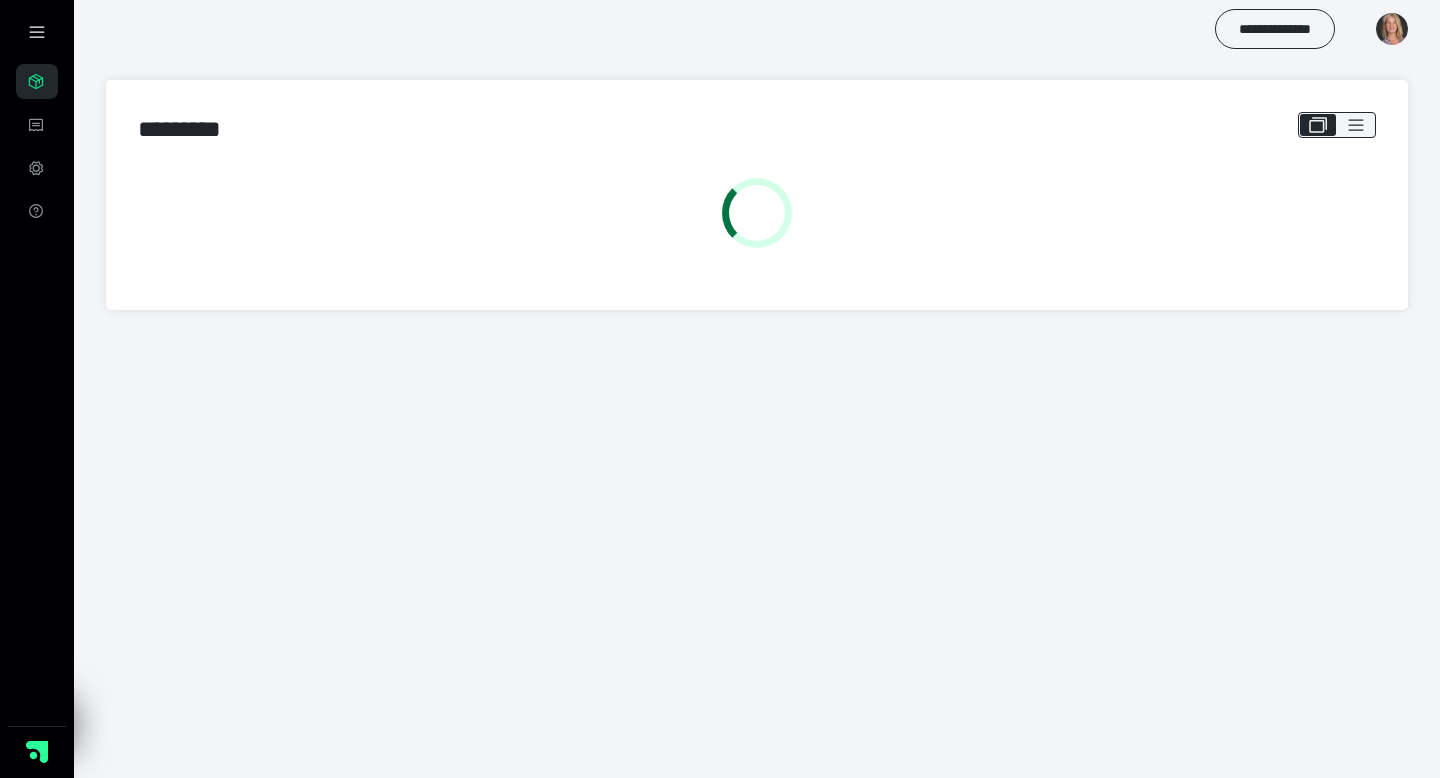 scroll, scrollTop: 0, scrollLeft: 0, axis: both 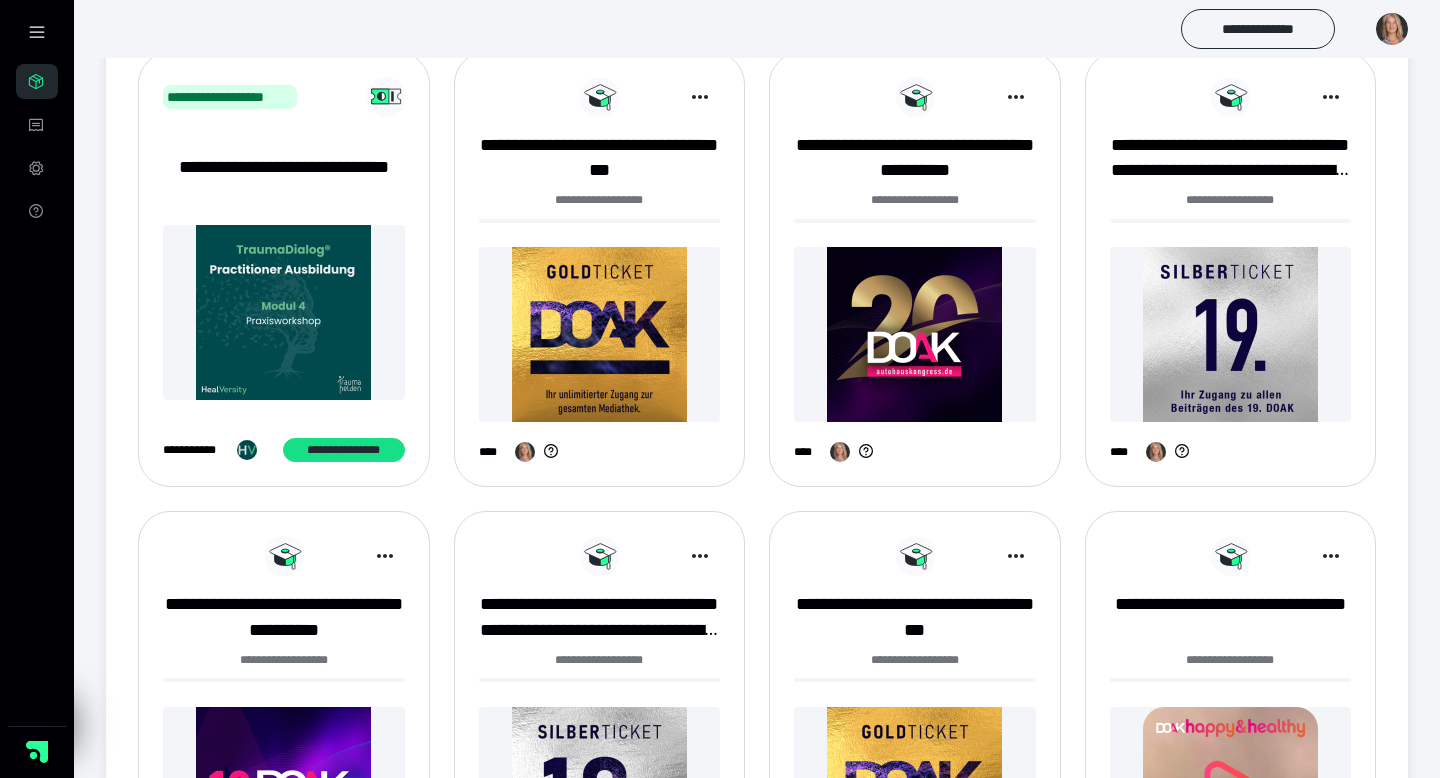 click at bounding box center (600, 334) 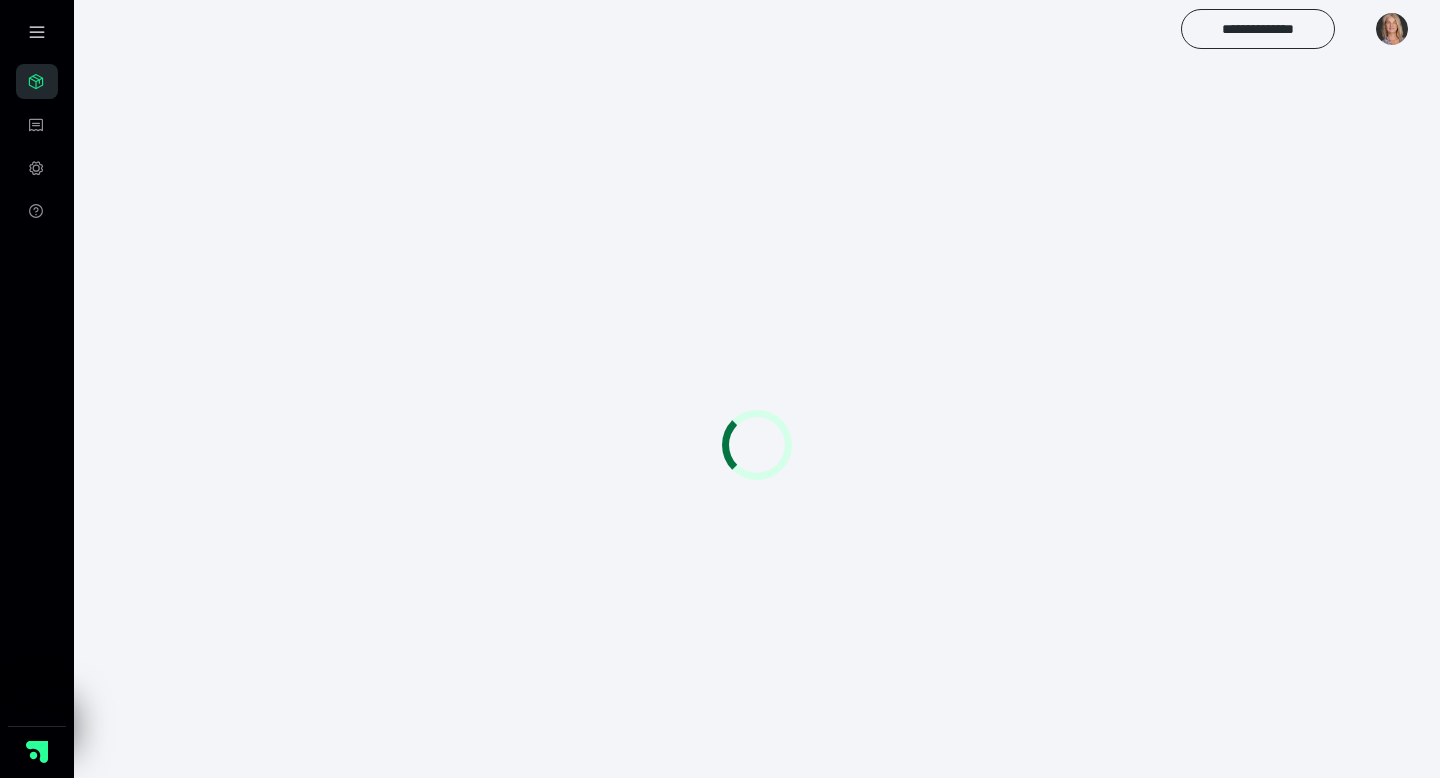 scroll, scrollTop: 0, scrollLeft: 0, axis: both 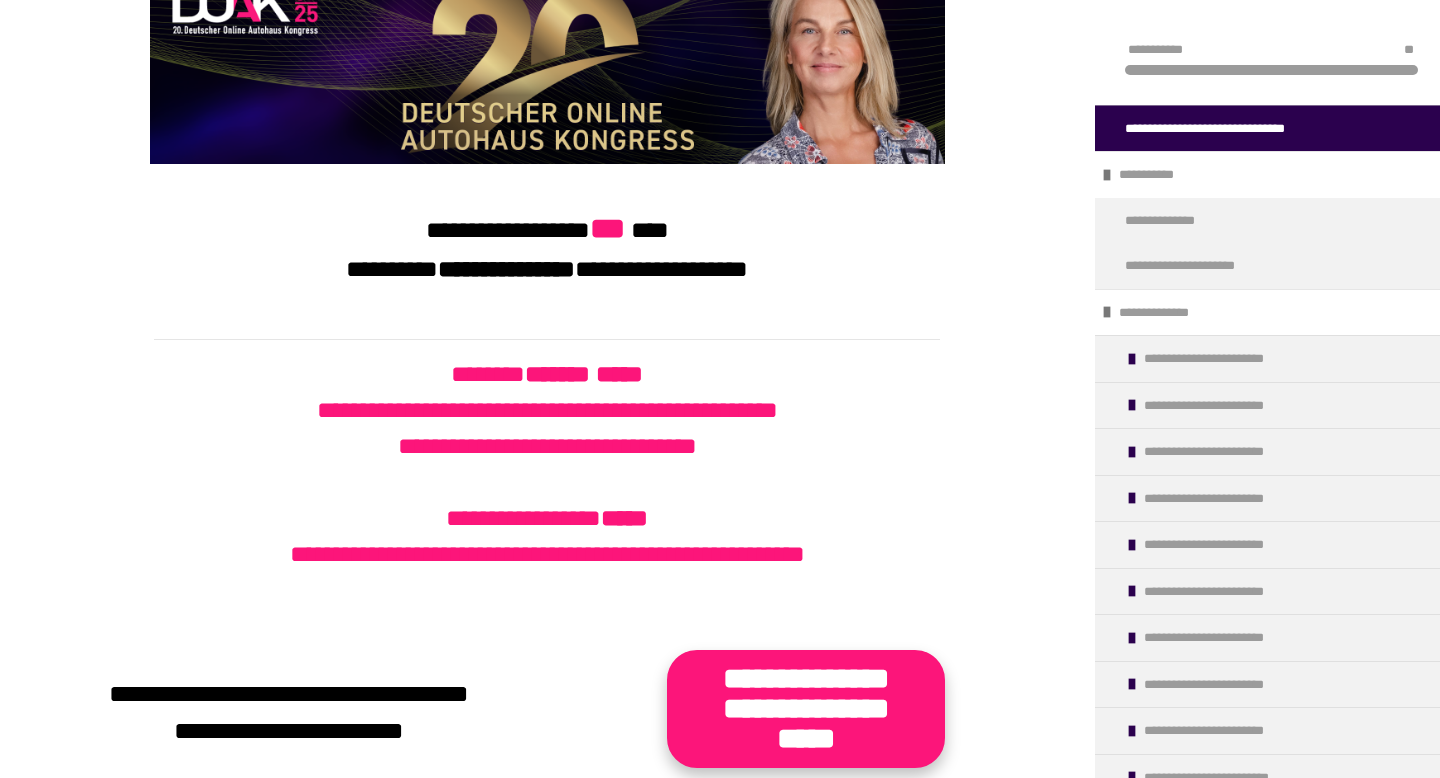 click on "**********" at bounding box center (806, 709) 